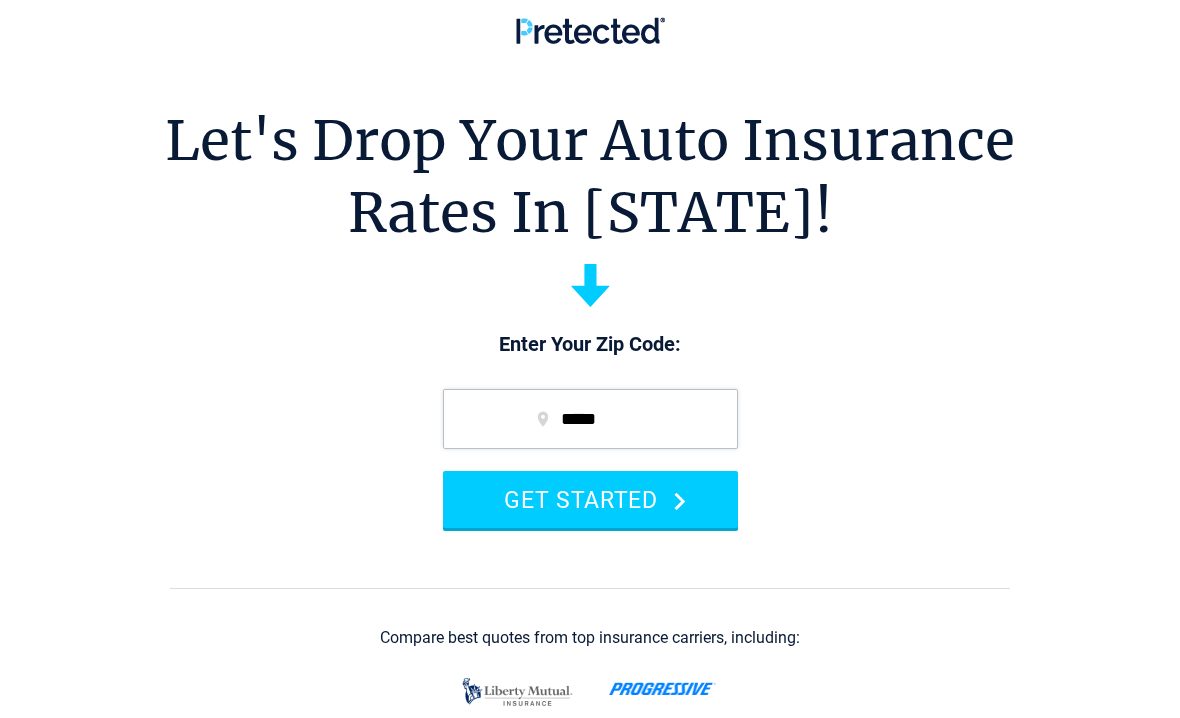 scroll, scrollTop: 0, scrollLeft: 0, axis: both 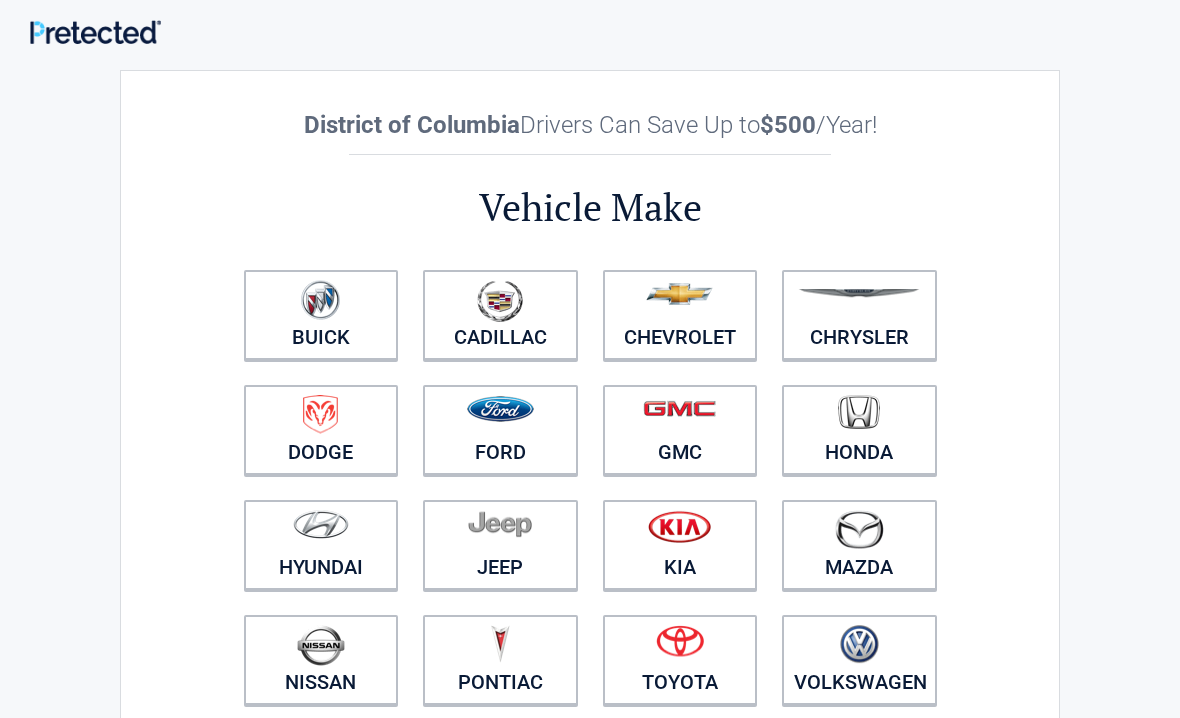 click at bounding box center [500, 409] 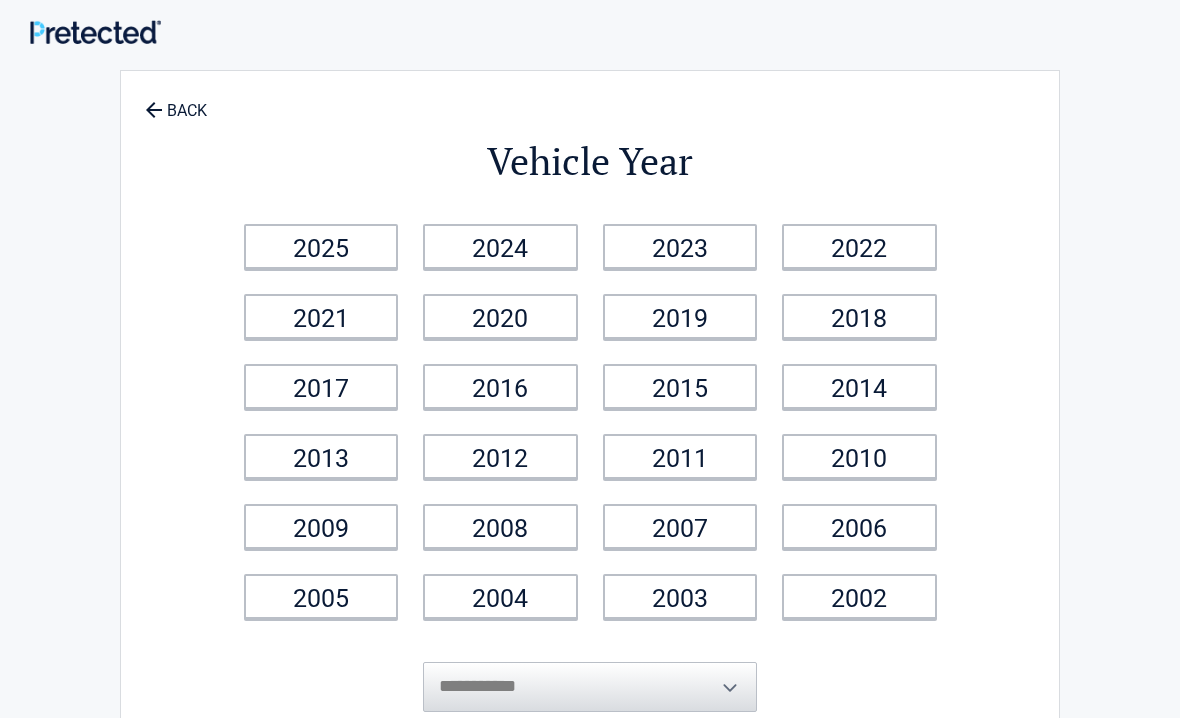 click on "2016" at bounding box center [500, 386] 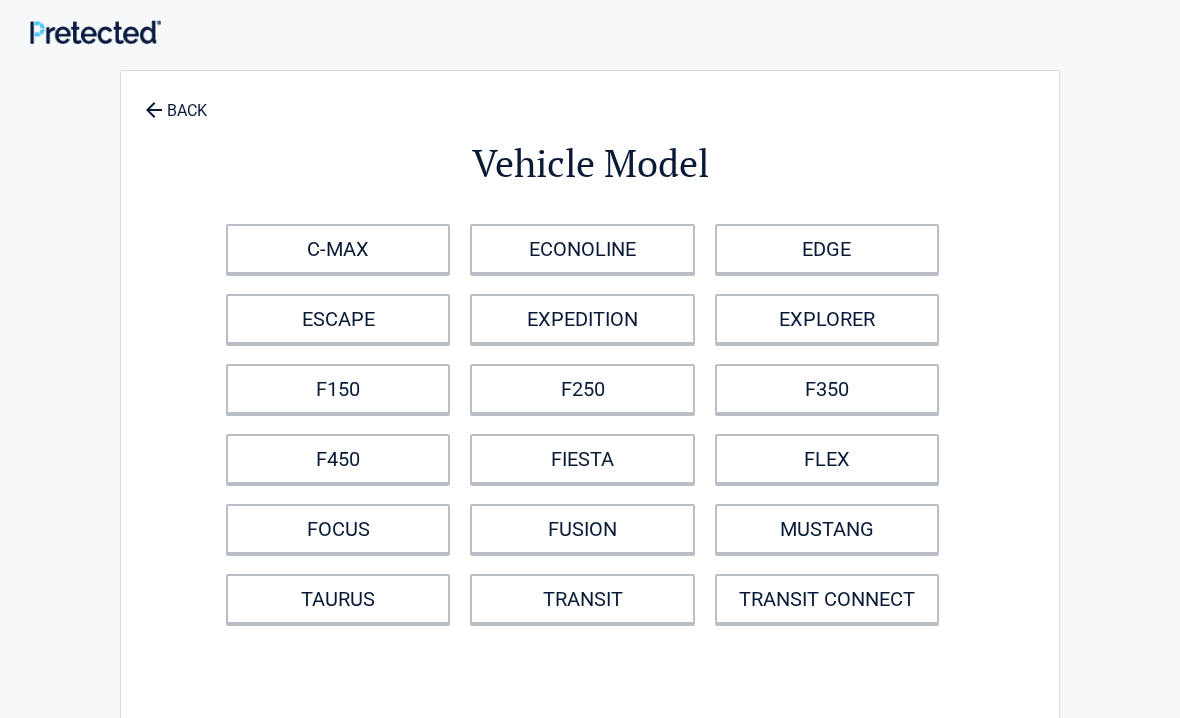 click on "F150" at bounding box center [338, 389] 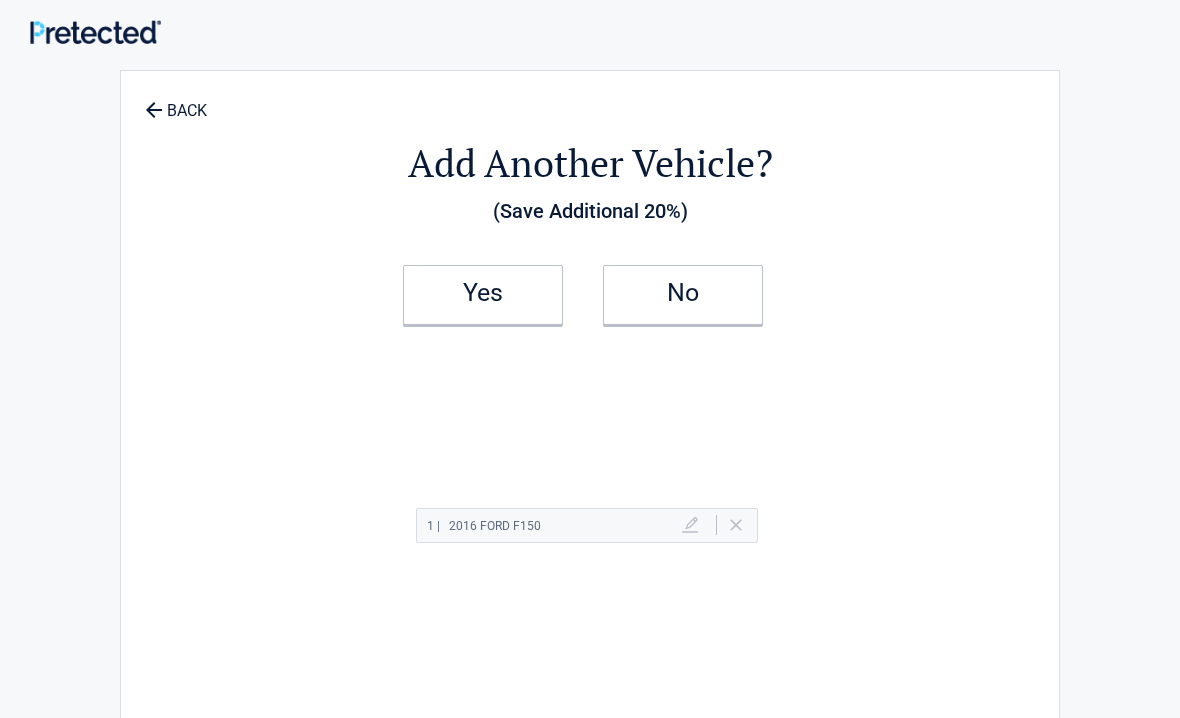 click on "Yes" at bounding box center [483, 293] 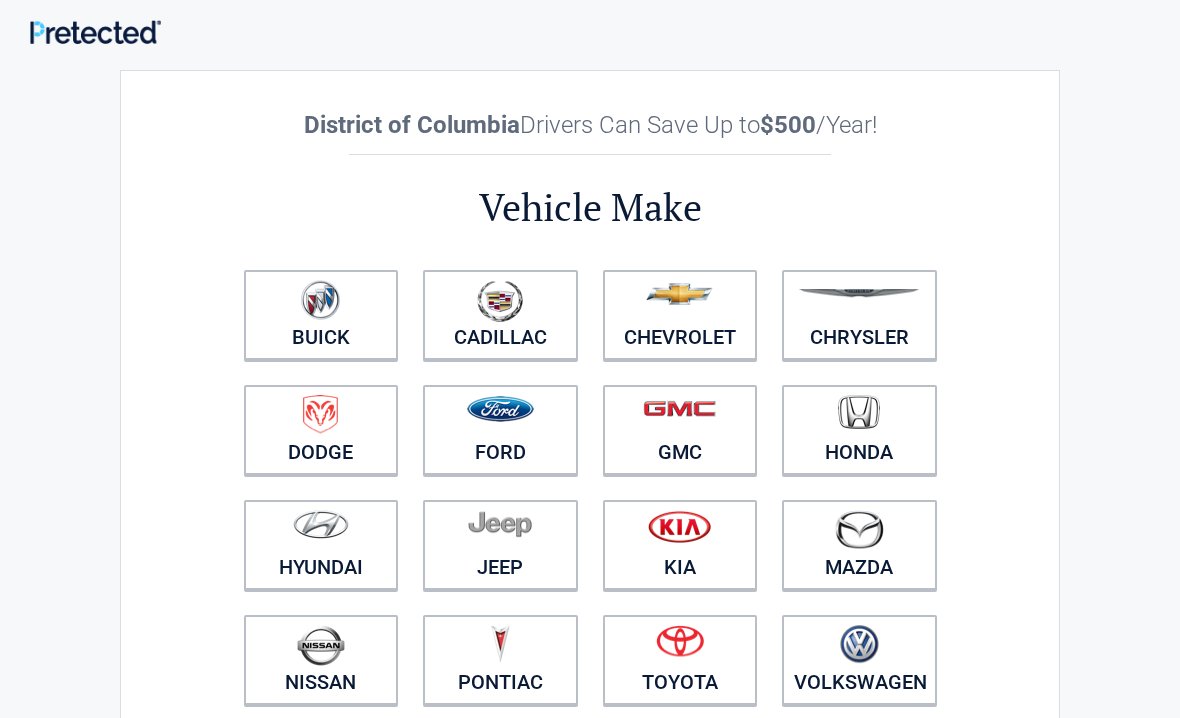 click at bounding box center (500, 409) 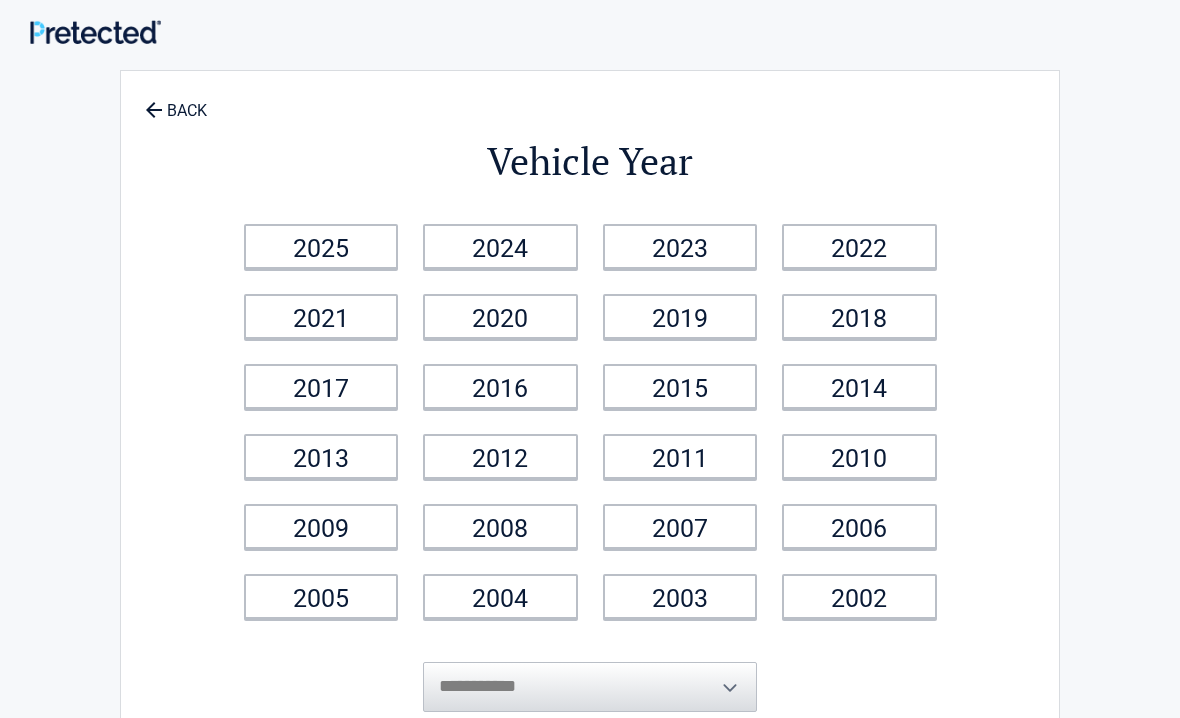 click on "2016" at bounding box center [500, 386] 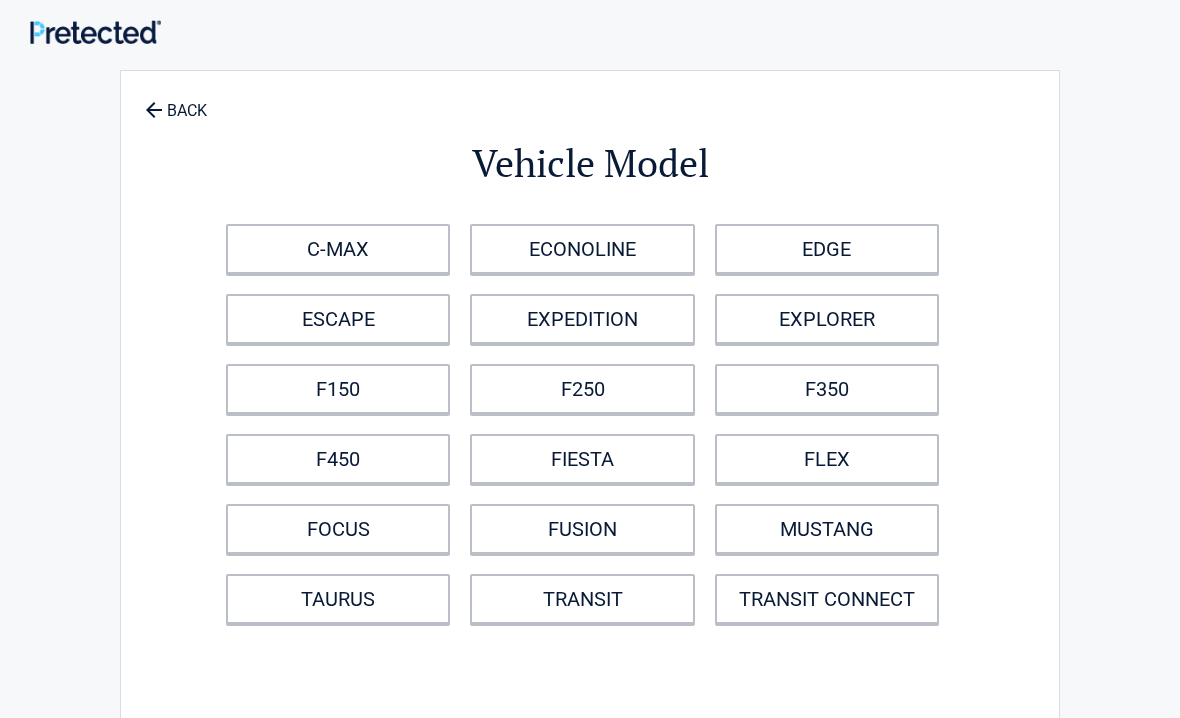 click on "F450" at bounding box center [338, 459] 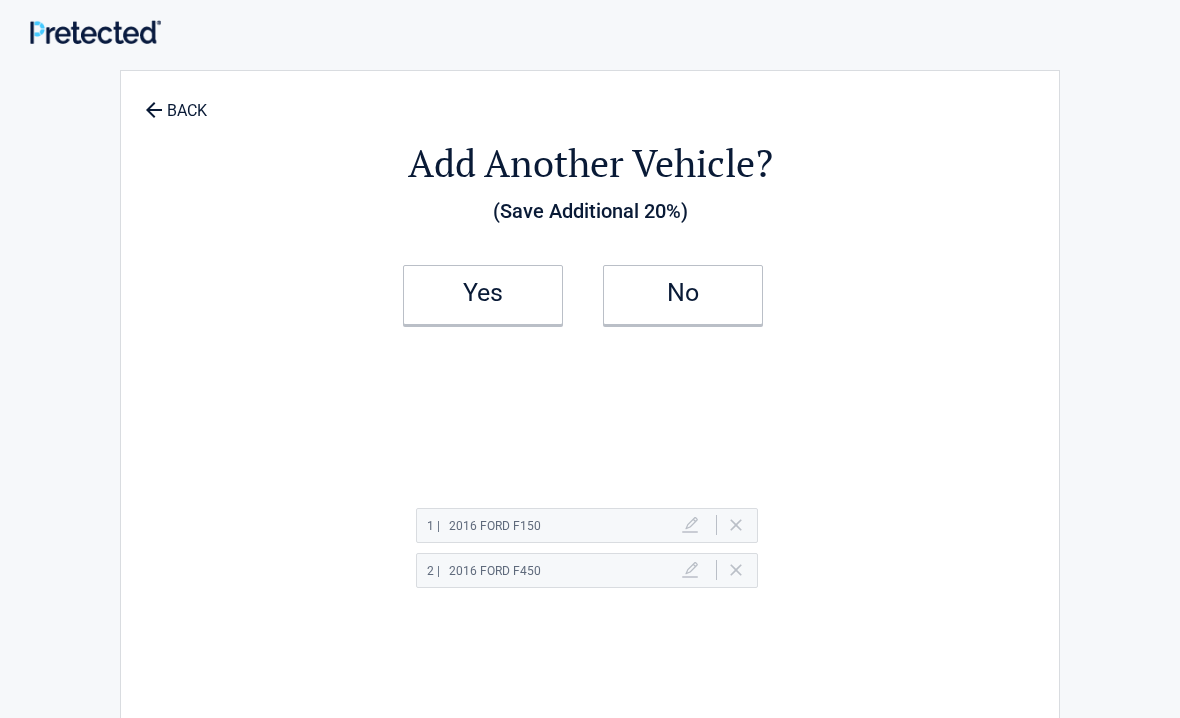 click on "No" at bounding box center [683, 295] 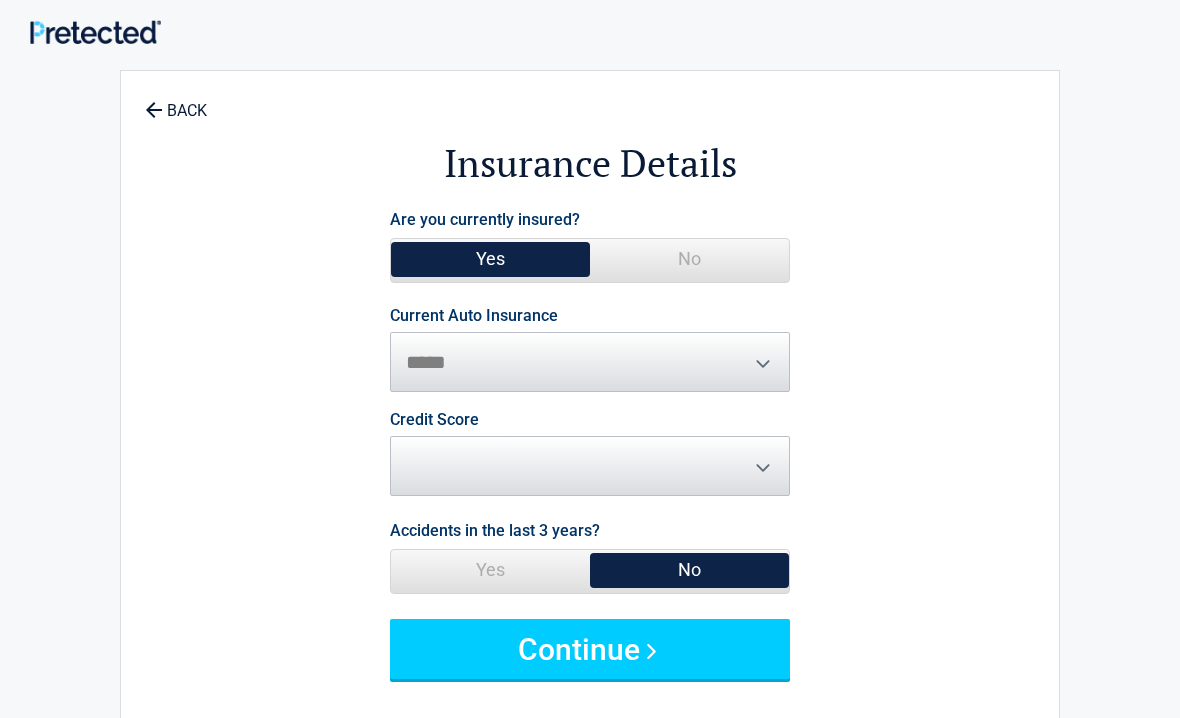 click on "Continue" at bounding box center (590, 649) 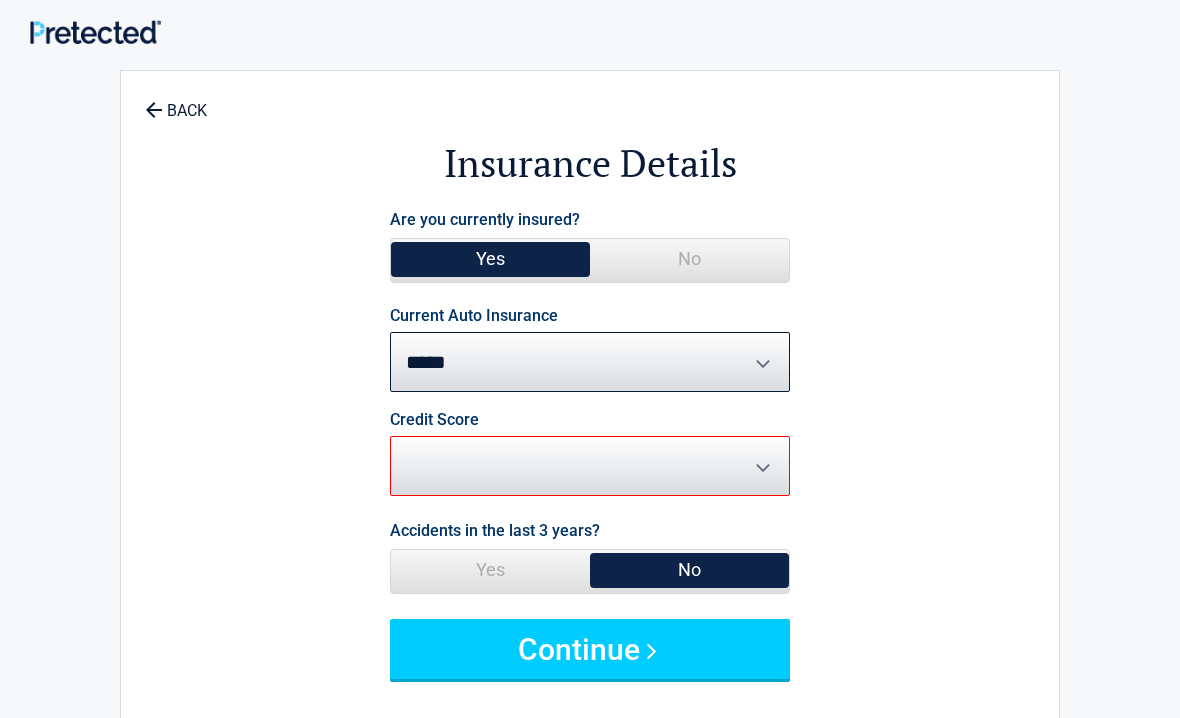 click on "Continue" at bounding box center (590, 649) 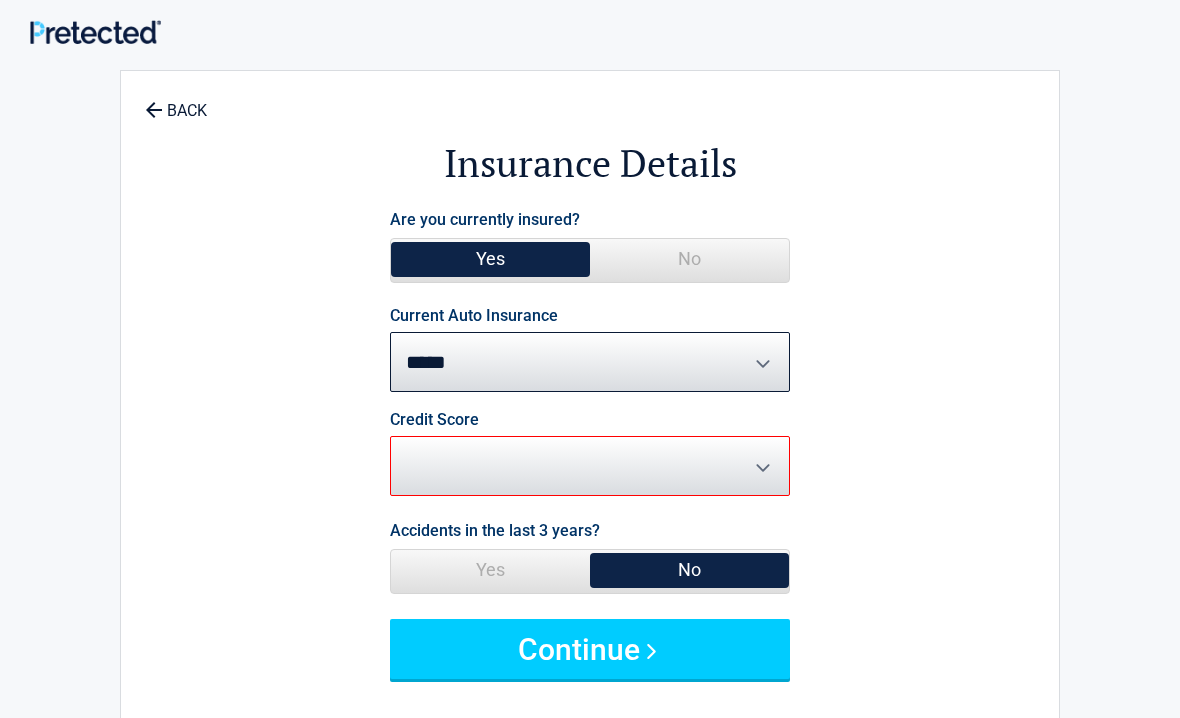 select on "****" 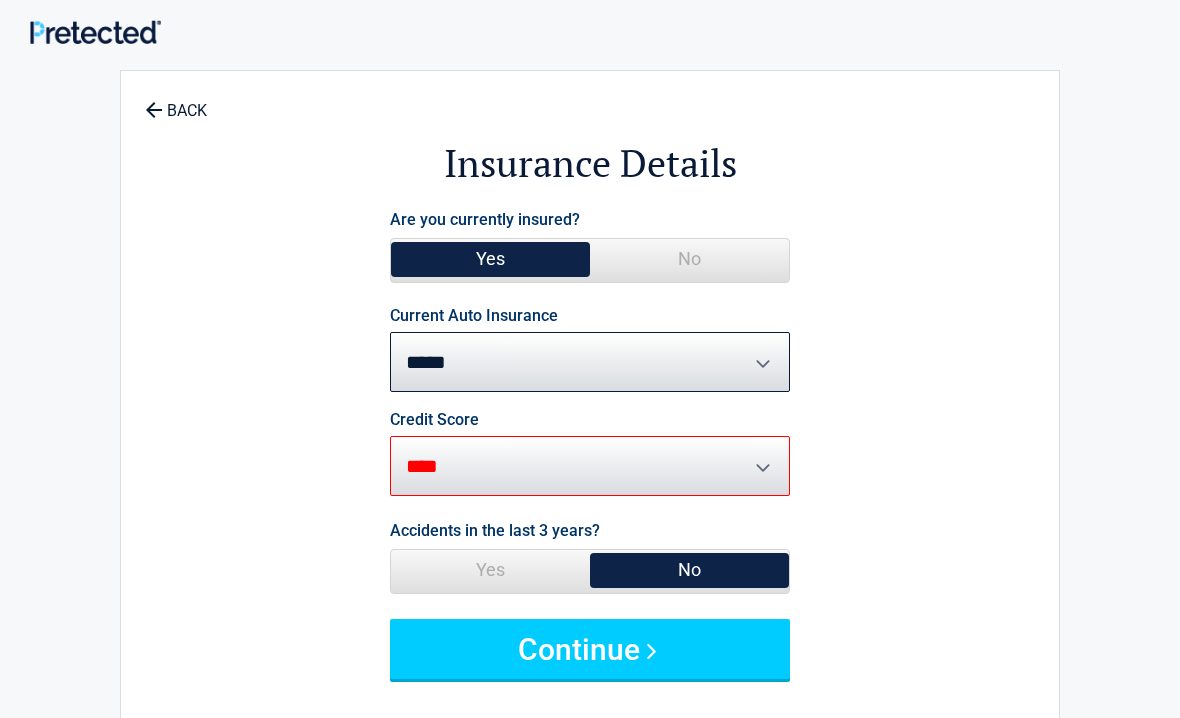 click on "Continue" at bounding box center [590, 649] 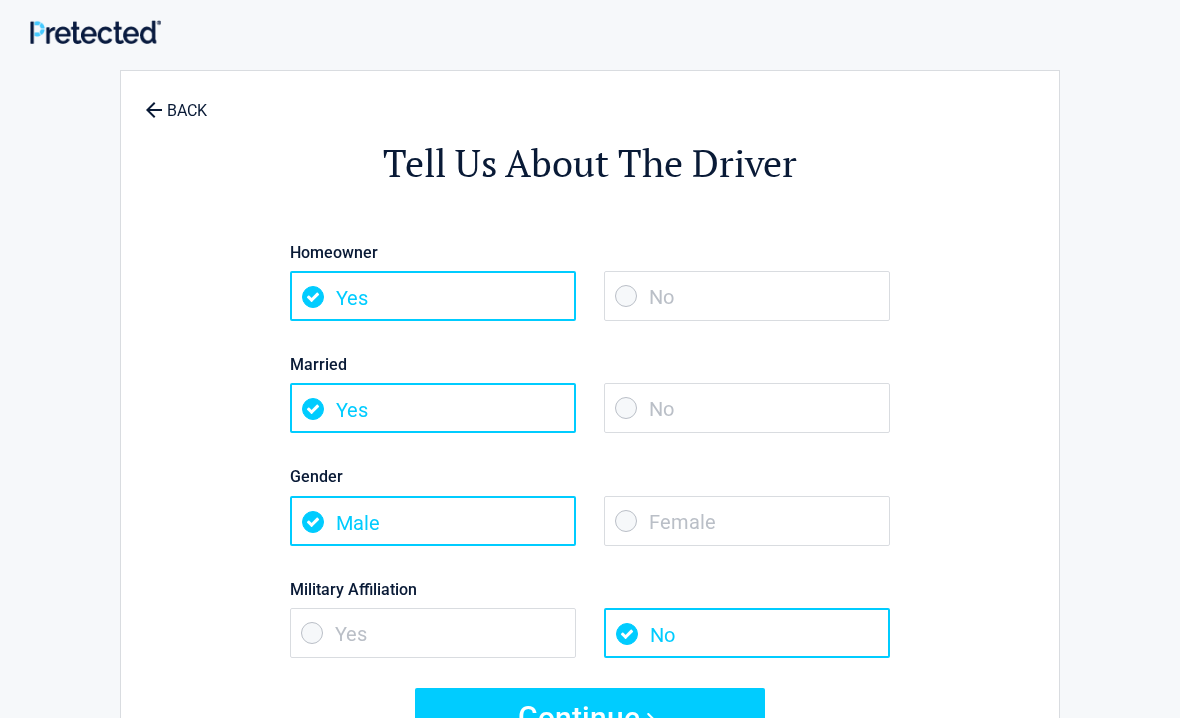 click on "Yes" at bounding box center [433, 296] 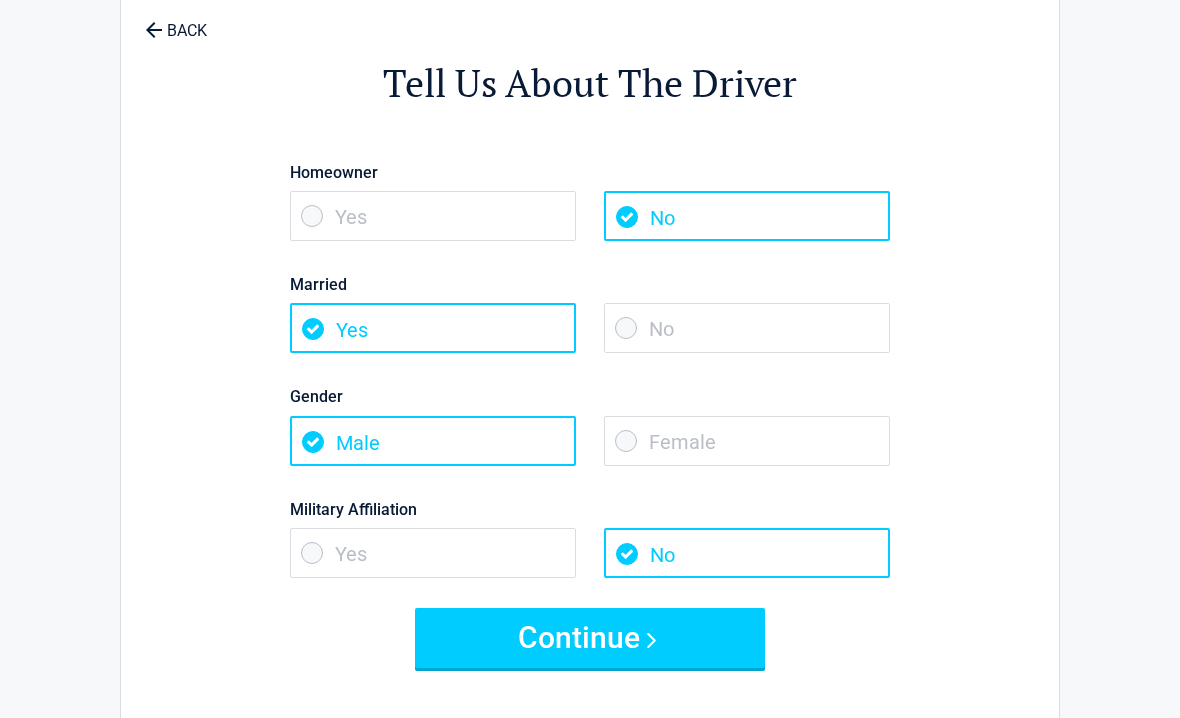 scroll, scrollTop: 88, scrollLeft: 0, axis: vertical 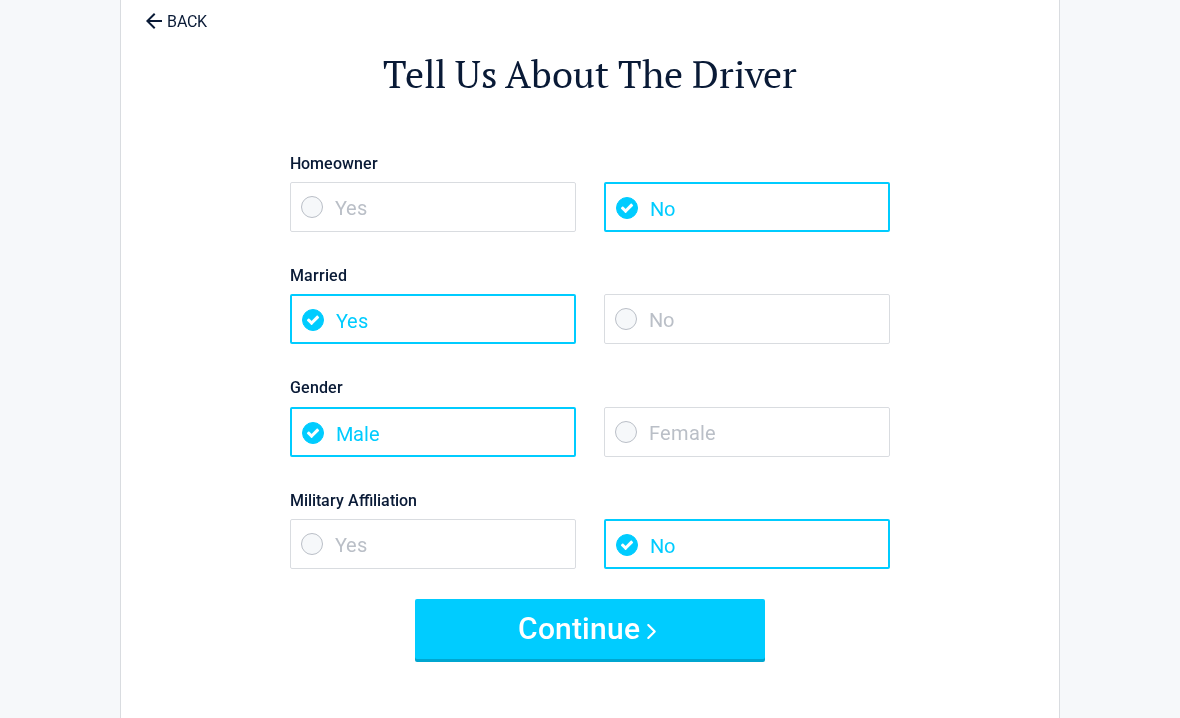 click on "Continue" at bounding box center [590, 630] 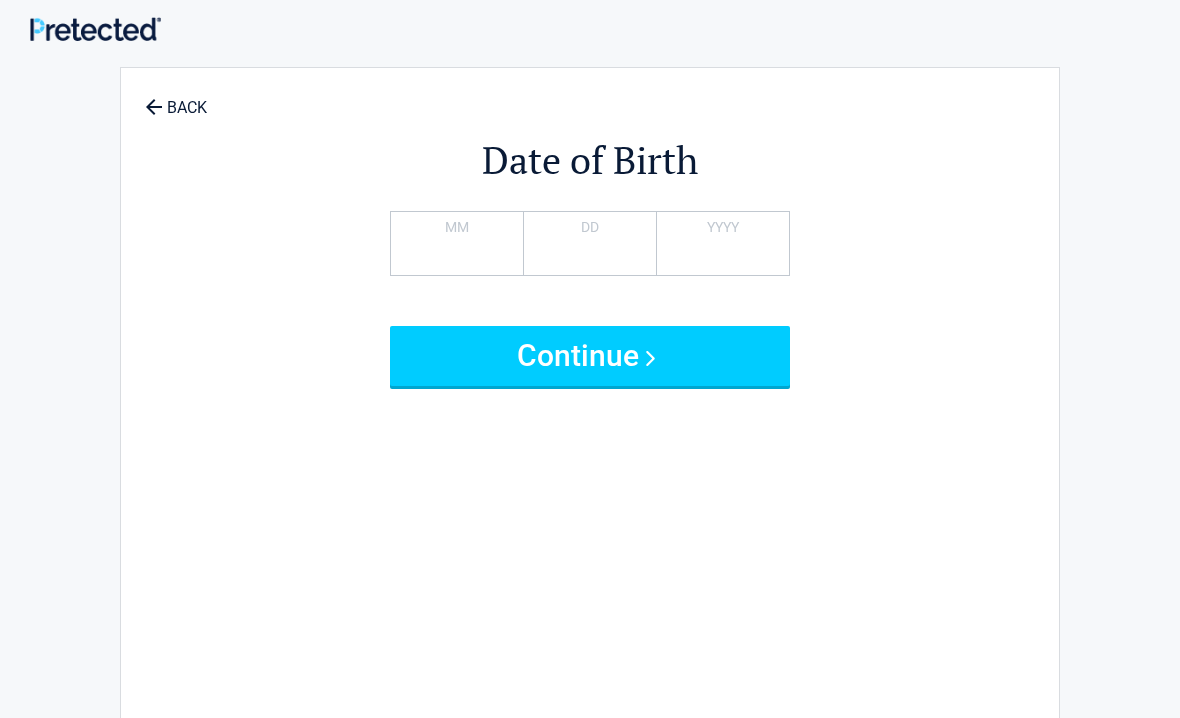 scroll, scrollTop: 0, scrollLeft: 0, axis: both 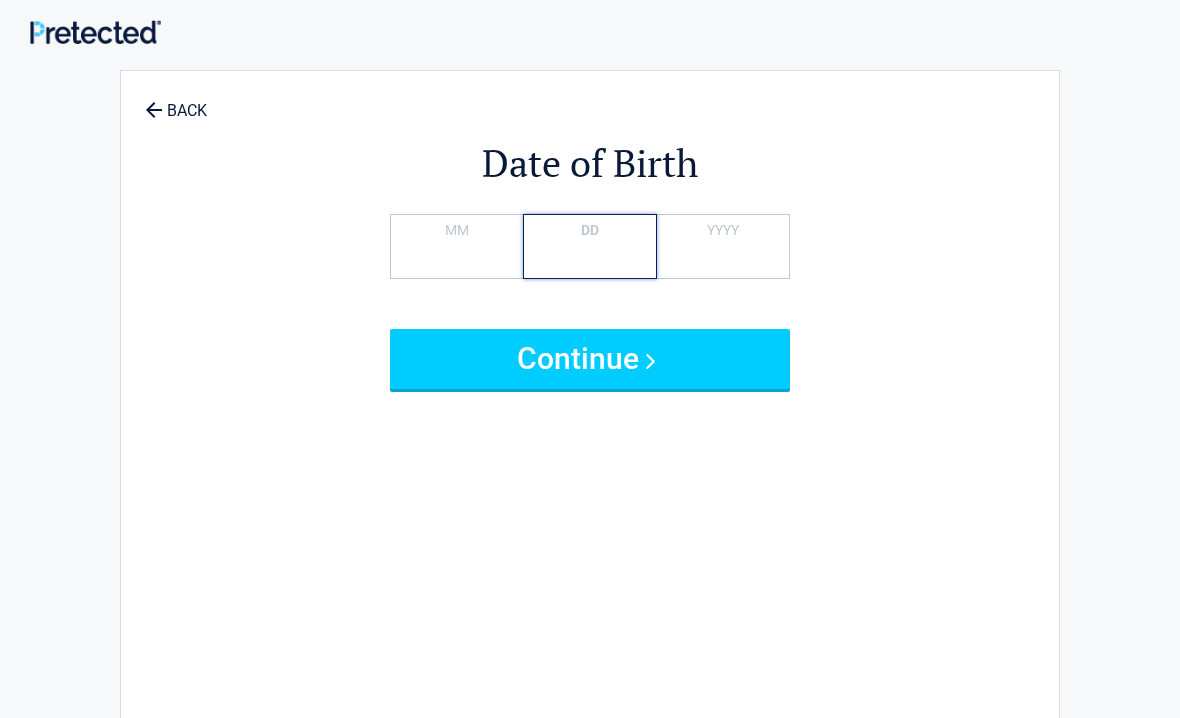 click on "*" at bounding box center (589, 246) 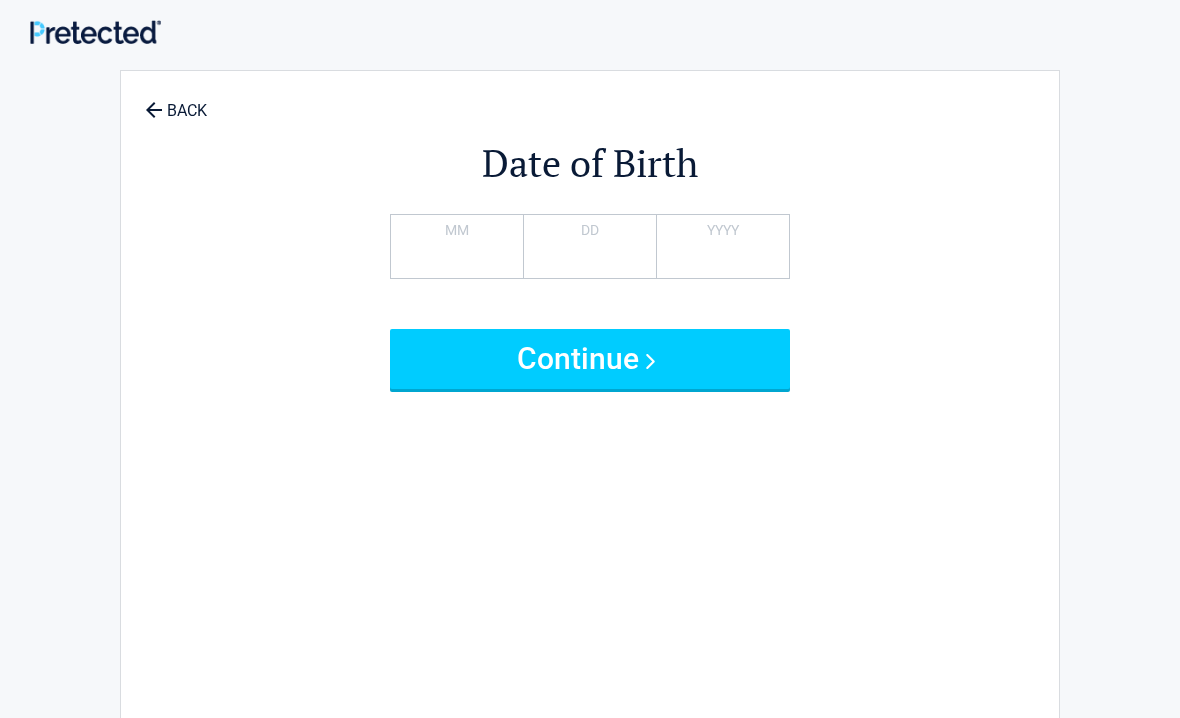 click on "Date of Birth
*
MM
**
DD
****
YYYY
In order to enjoy our services you must be 18 or older.
Continue" at bounding box center (590, 419) 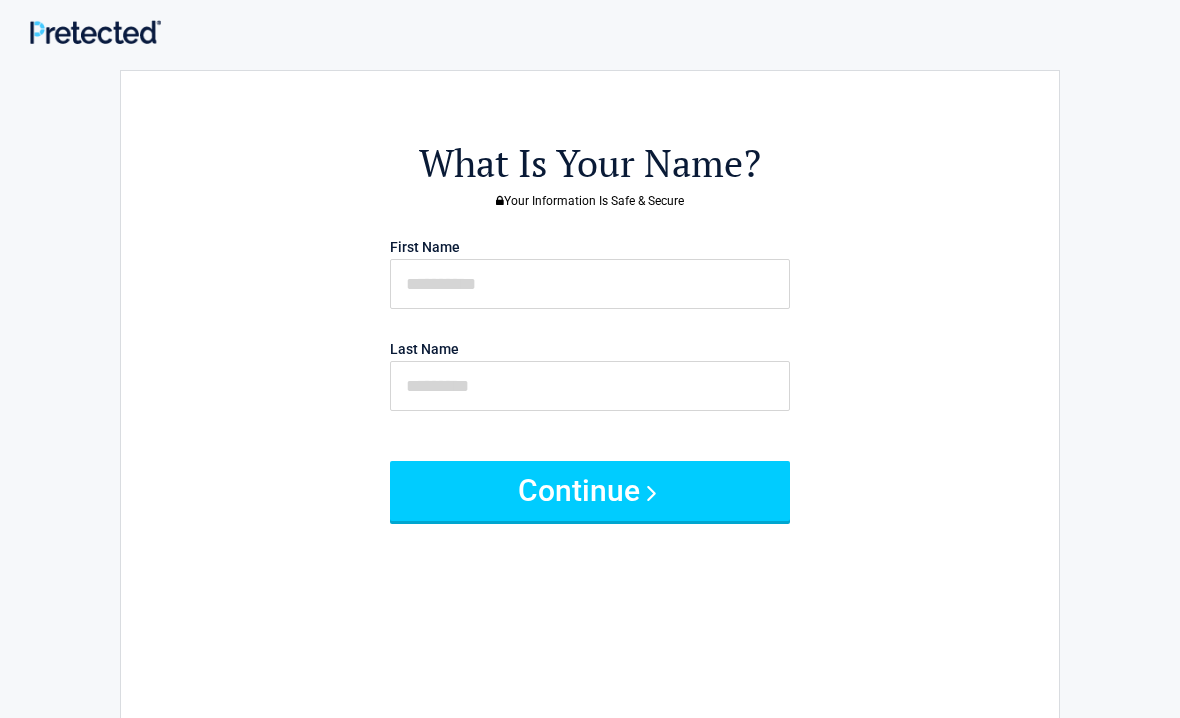 click on "Continue" at bounding box center [590, 491] 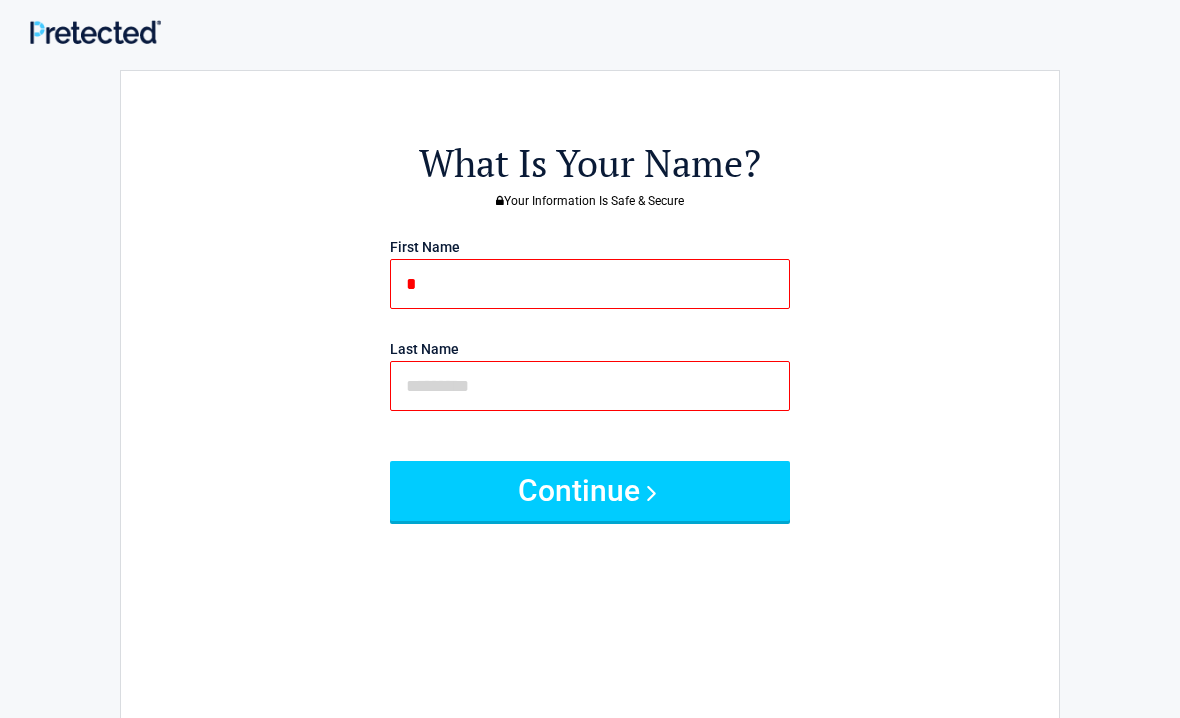 click on "**********" at bounding box center [590, 429] 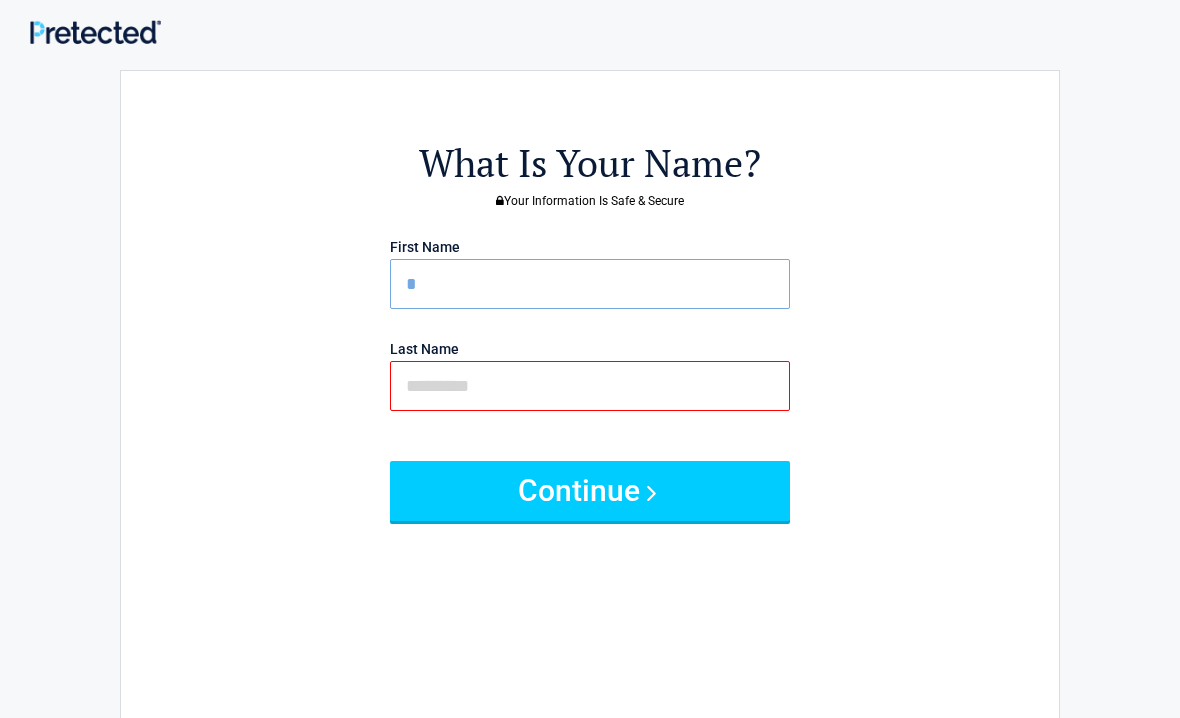 click on "**********" at bounding box center (590, 429) 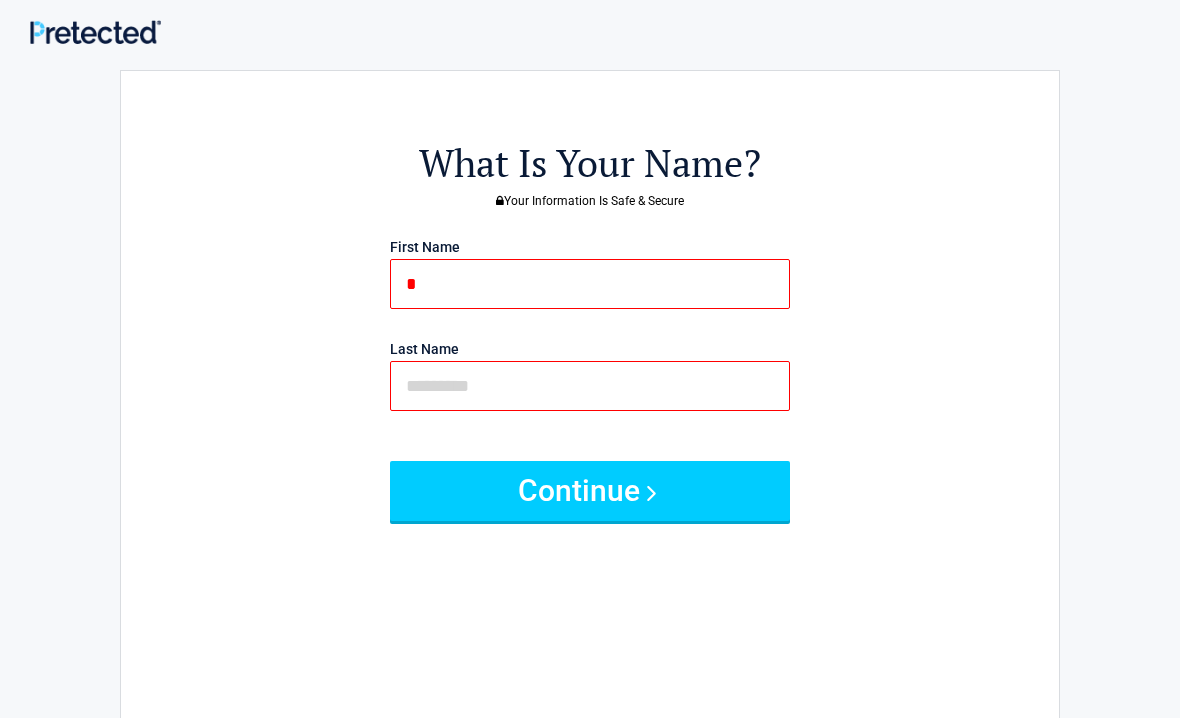 click on "Continue" at bounding box center [590, 491] 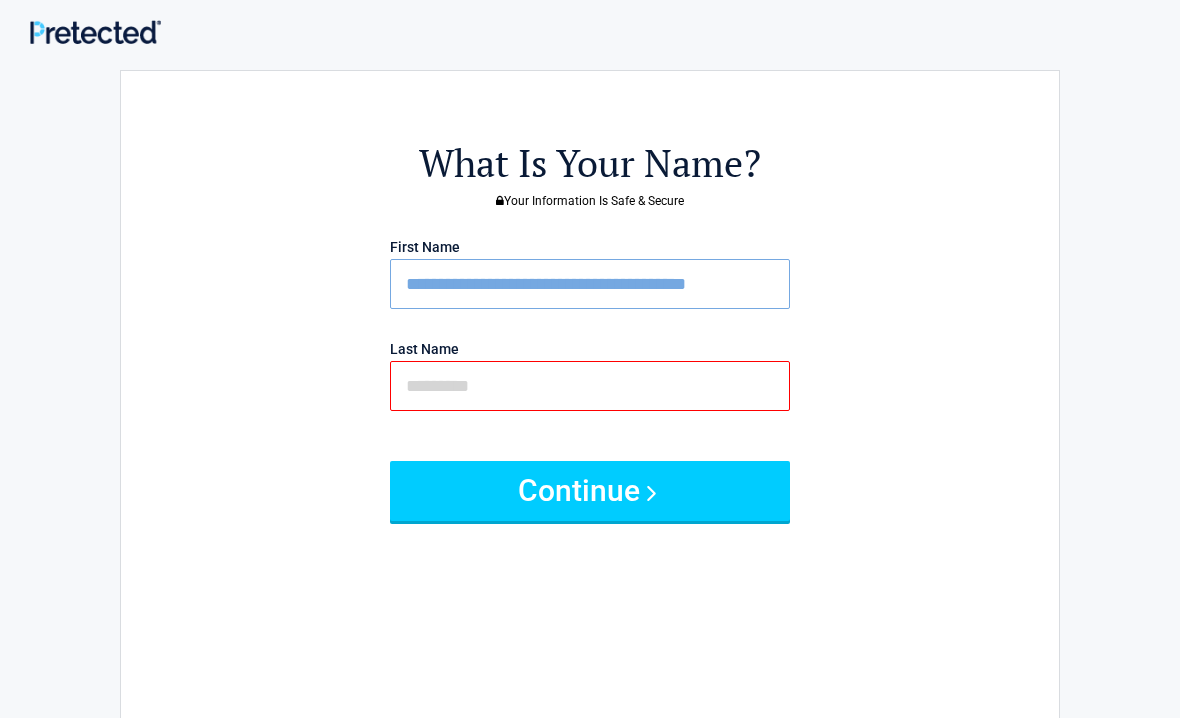 type on "**********" 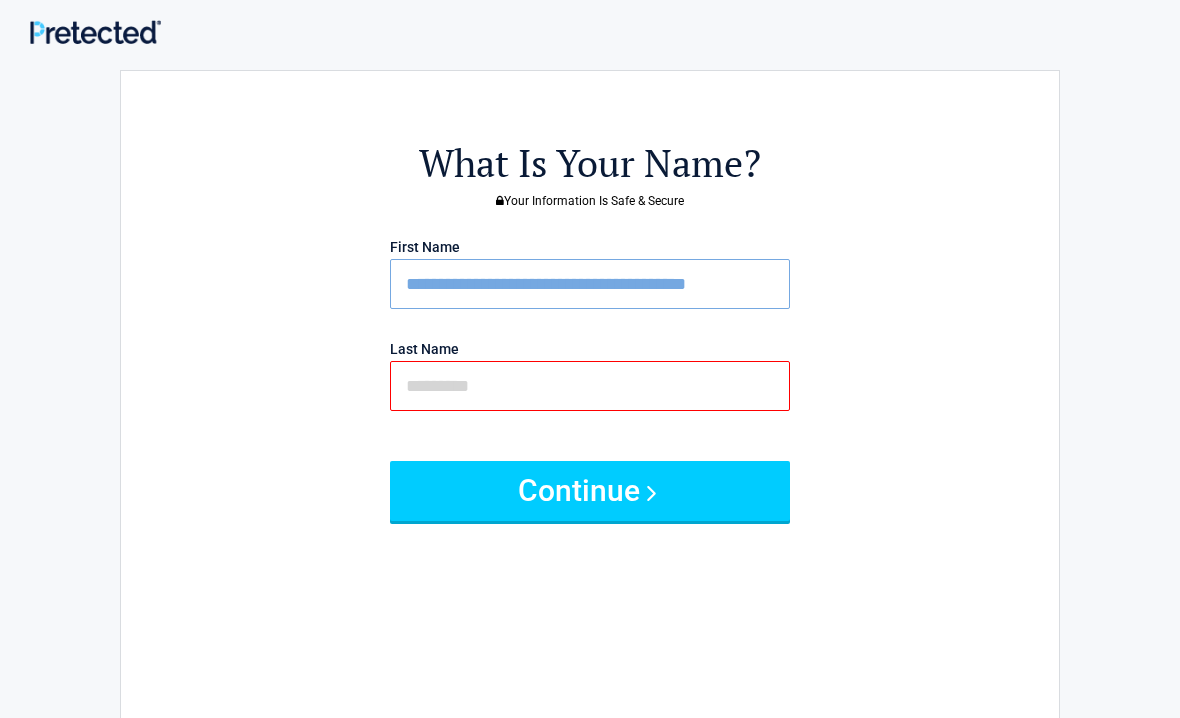 click on "Continue" at bounding box center [590, 491] 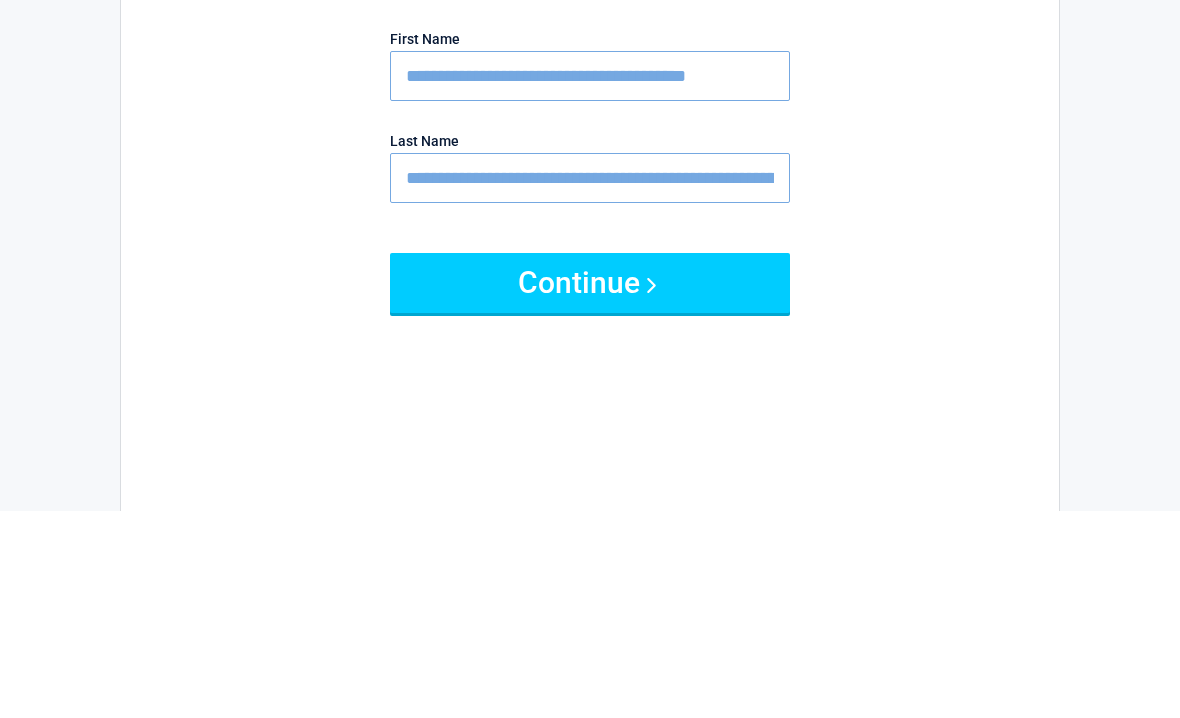 type on "**********" 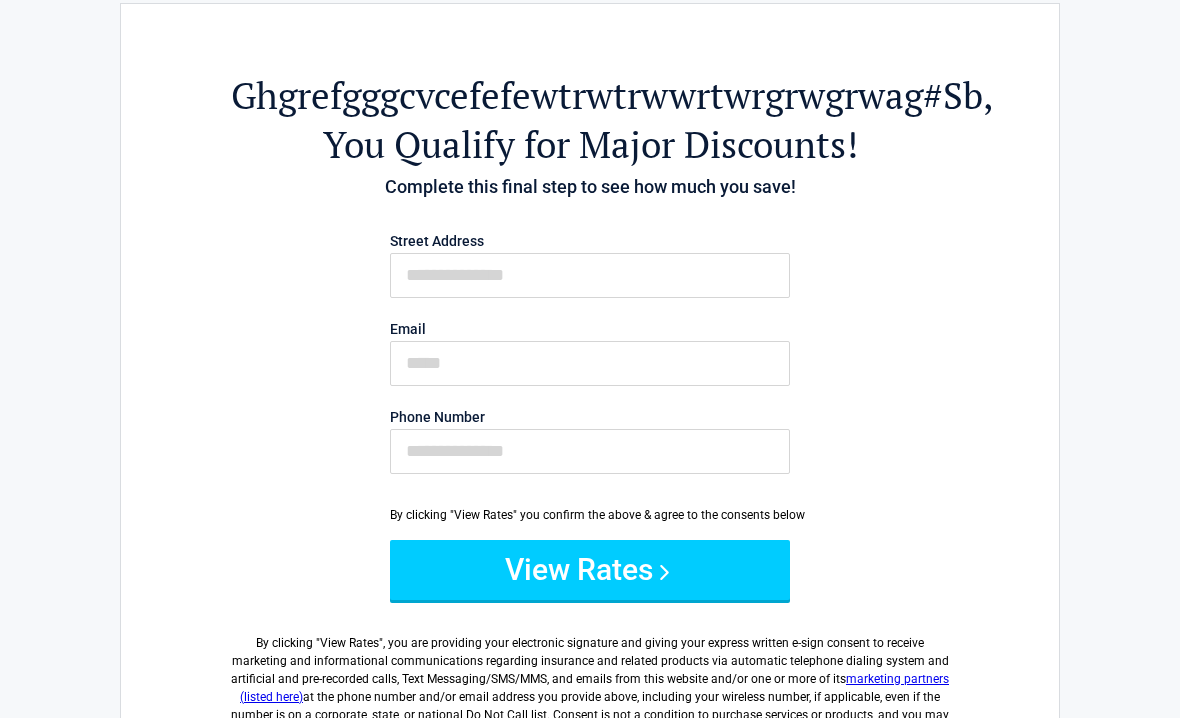 scroll, scrollTop: 0, scrollLeft: 0, axis: both 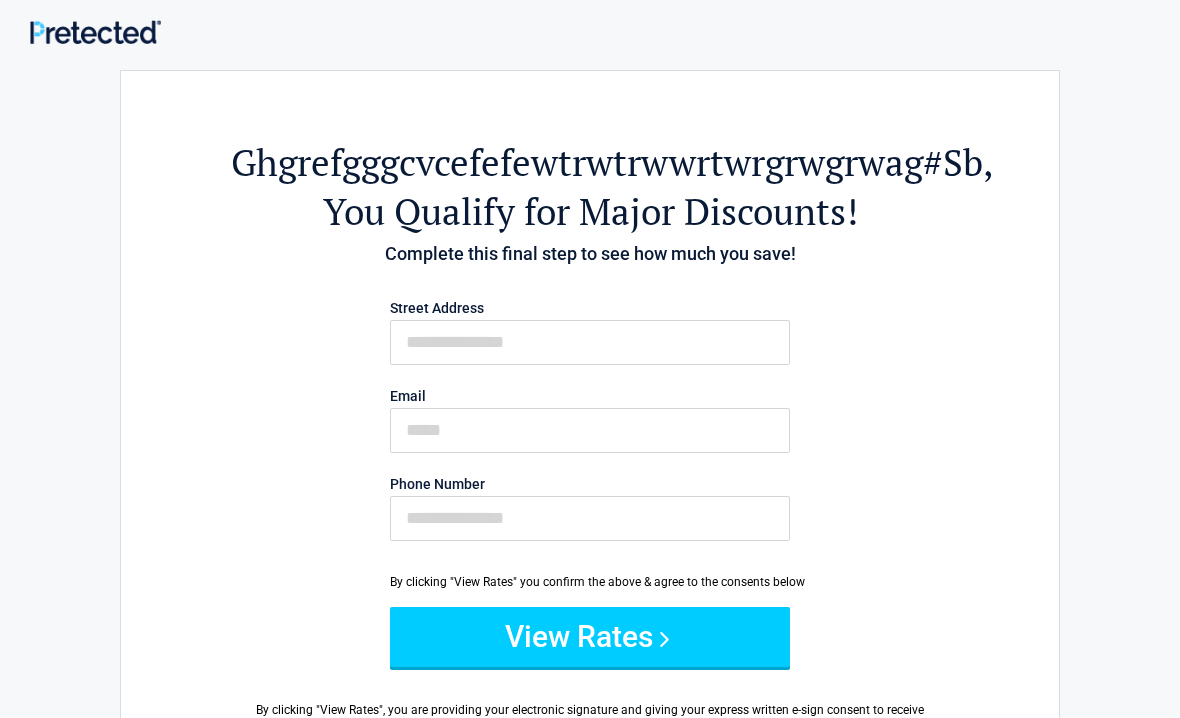click on "View Rates" at bounding box center (590, 637) 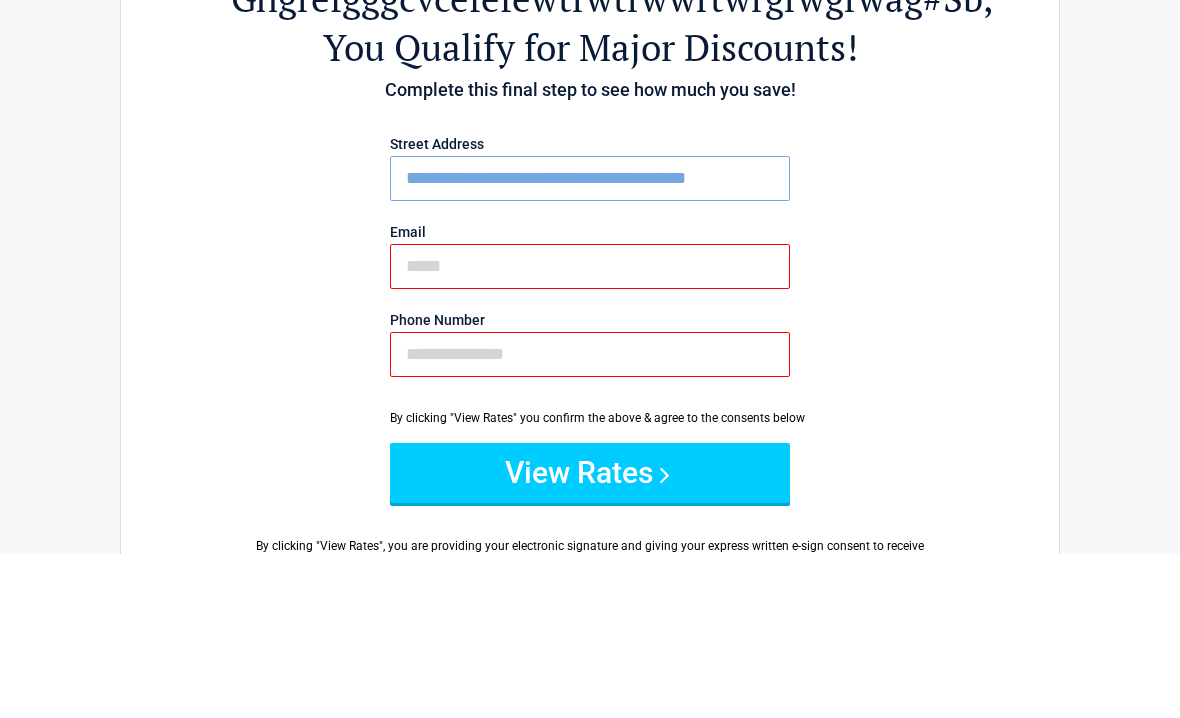 type on "**********" 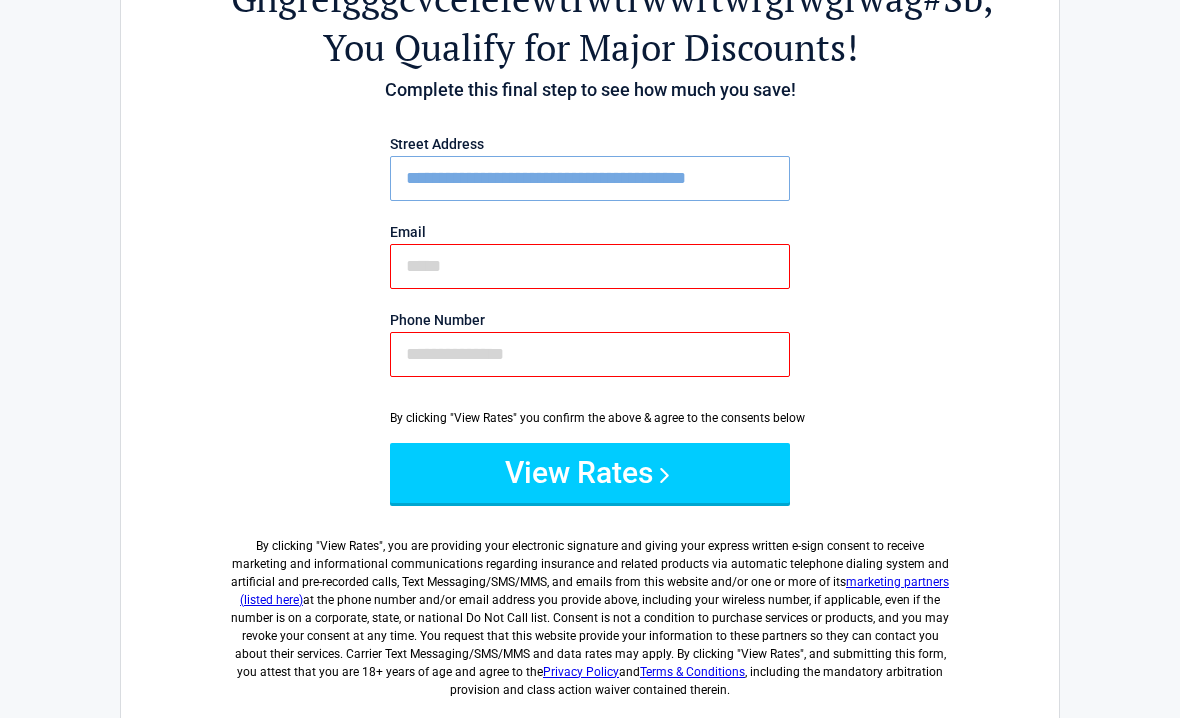 click on "View Rates" at bounding box center [590, 473] 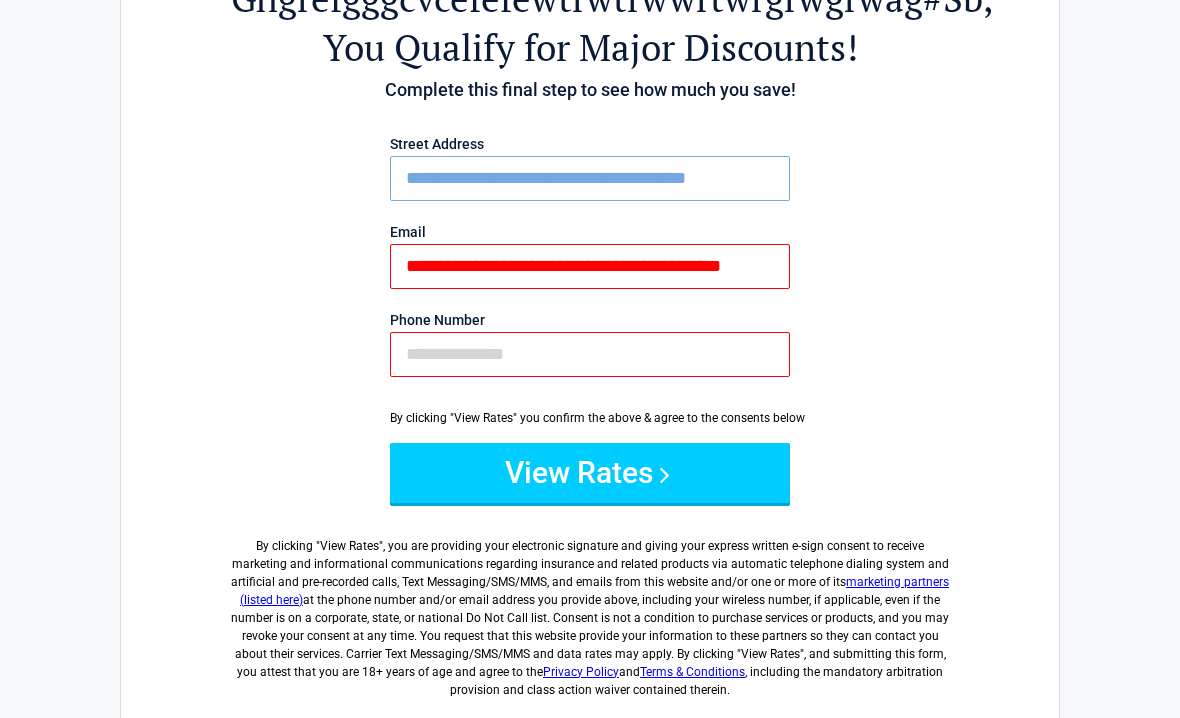 click on "**********" at bounding box center [590, 333] 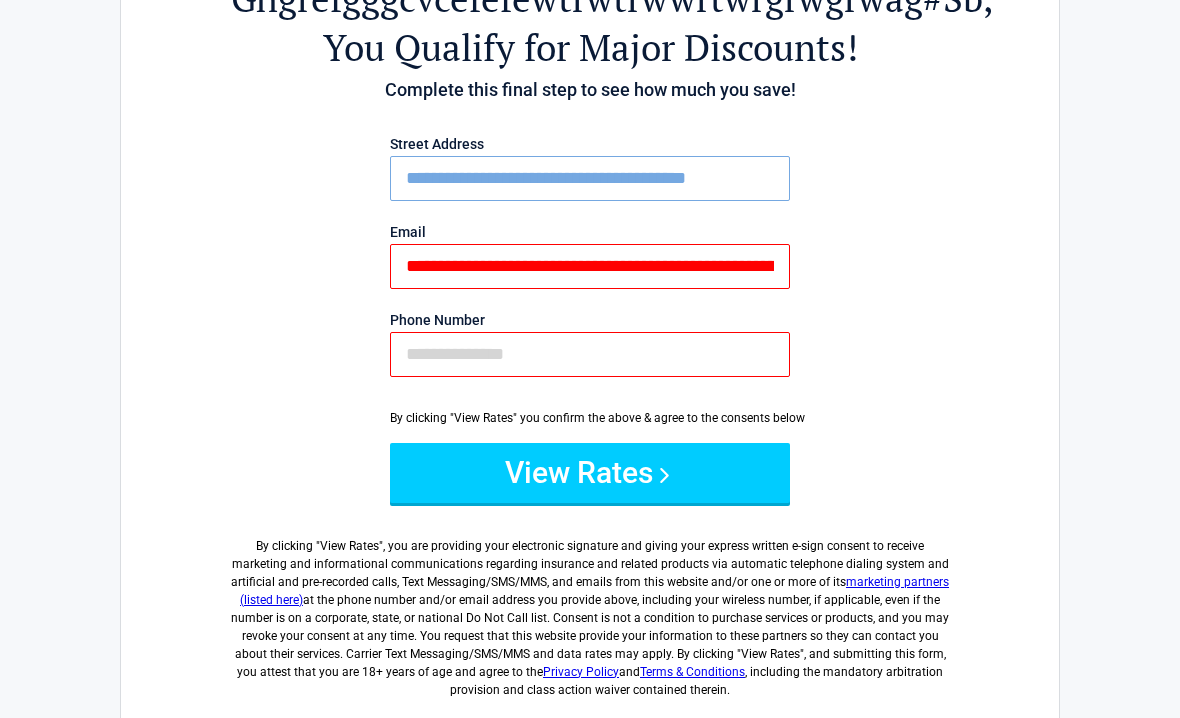 type on "**********" 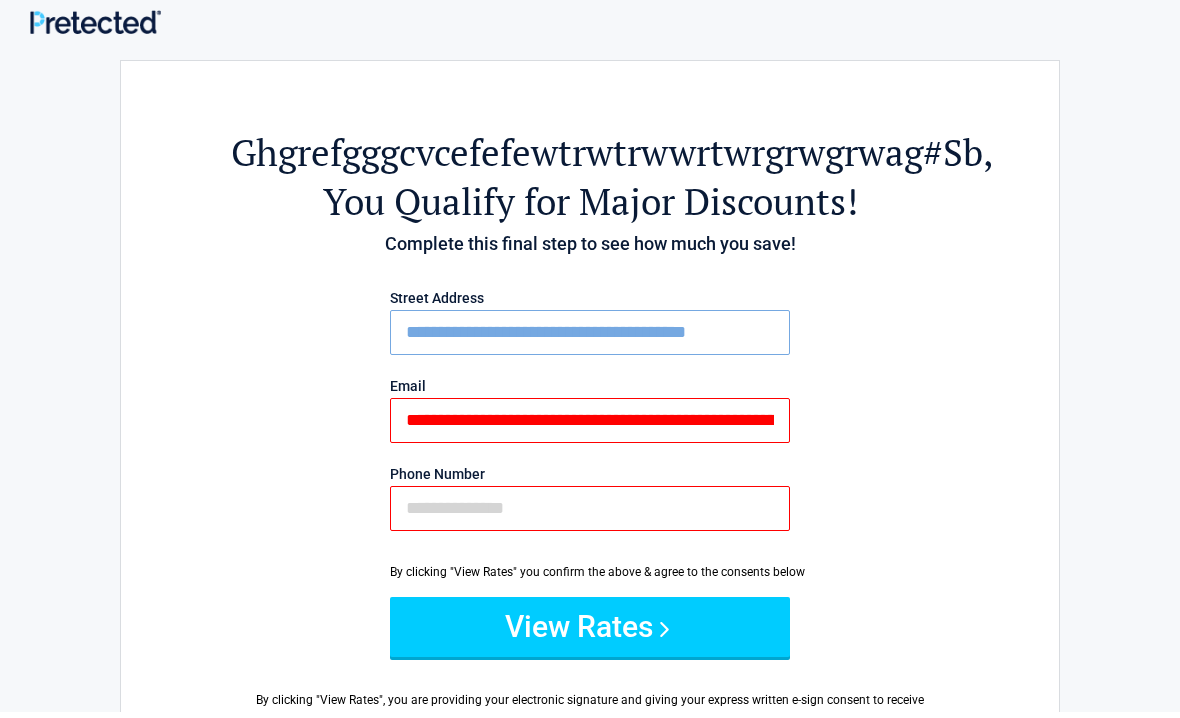 scroll, scrollTop: 0, scrollLeft: 0, axis: both 